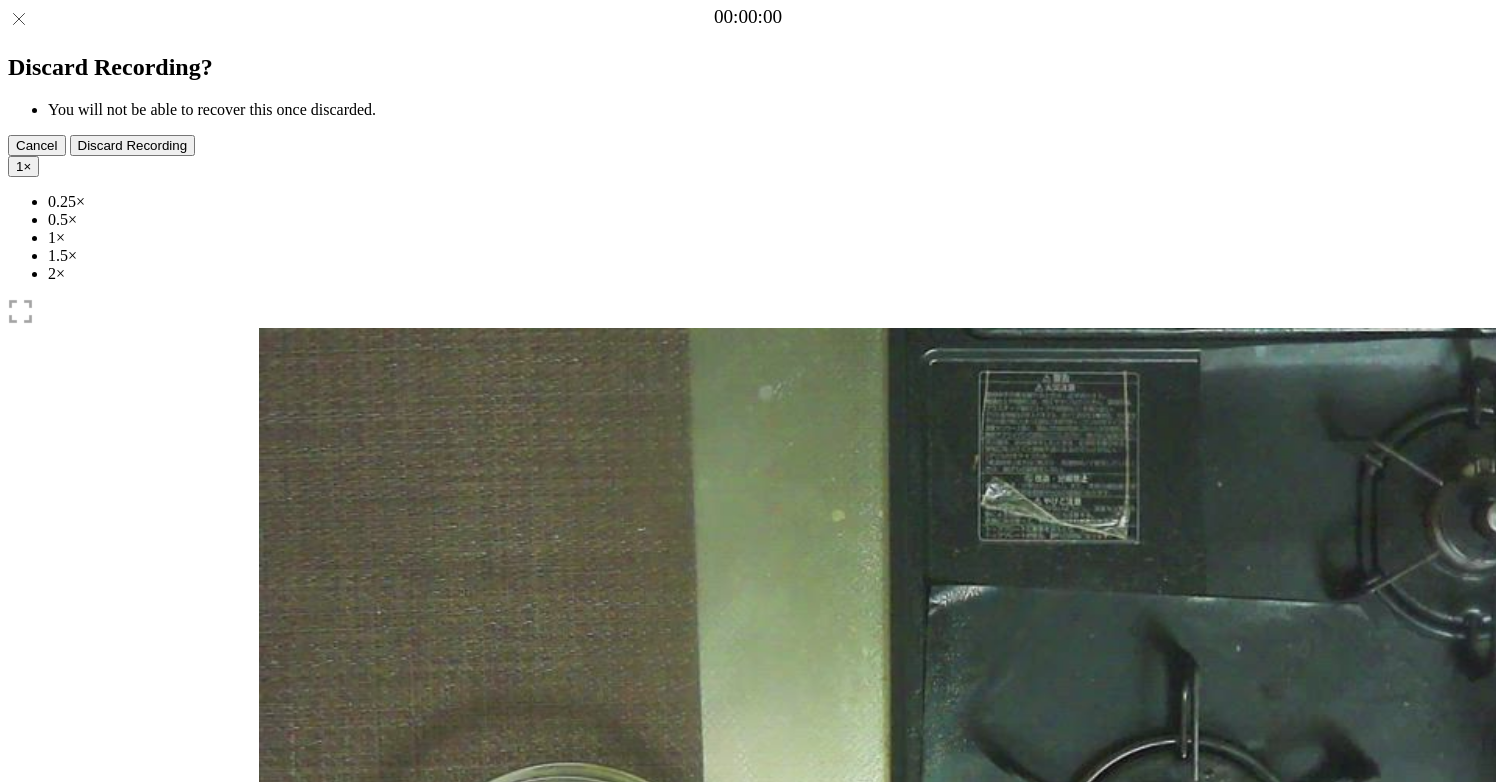scroll, scrollTop: 0, scrollLeft: 0, axis: both 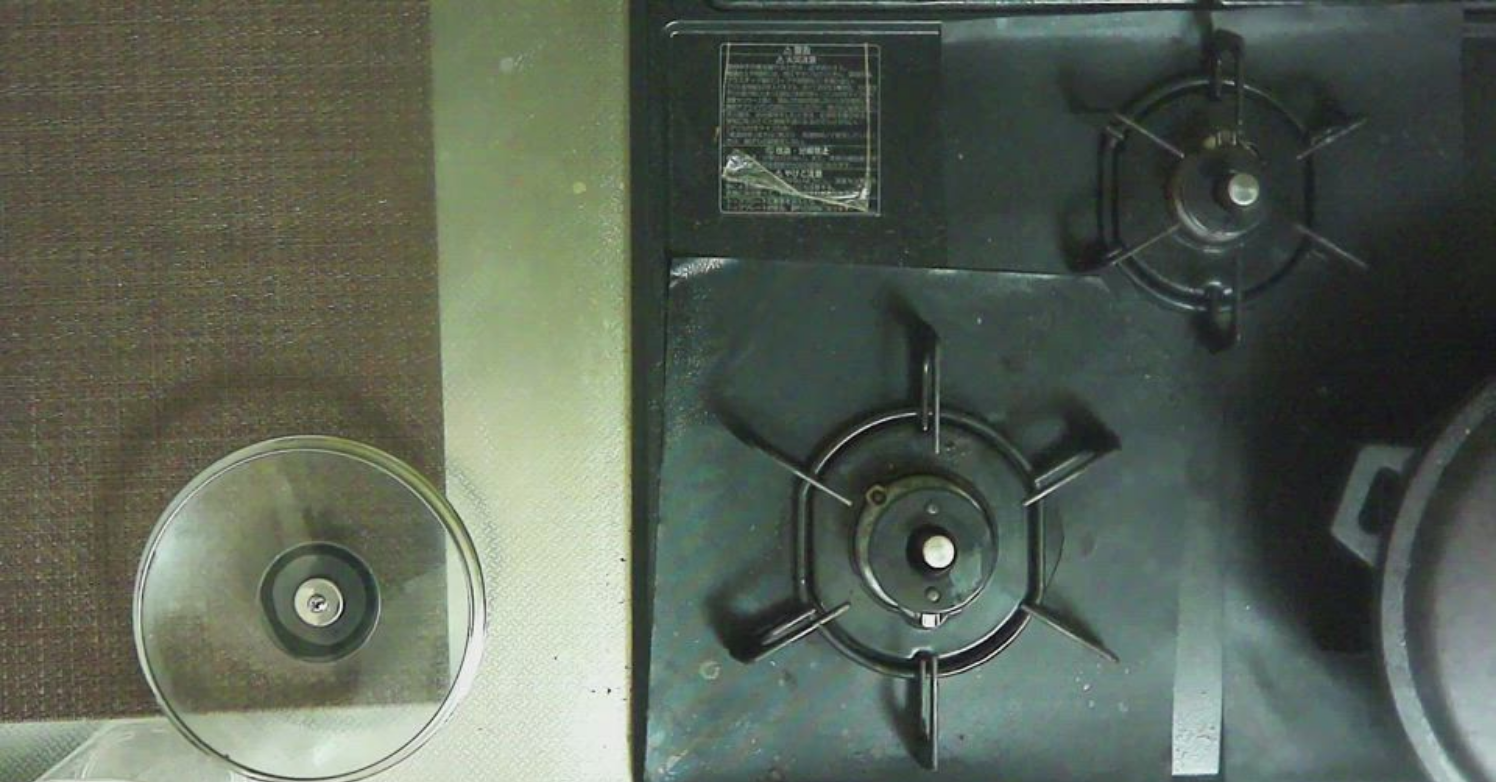 drag, startPoint x: 720, startPoint y: 601, endPoint x: 629, endPoint y: 606, distance: 91.13726 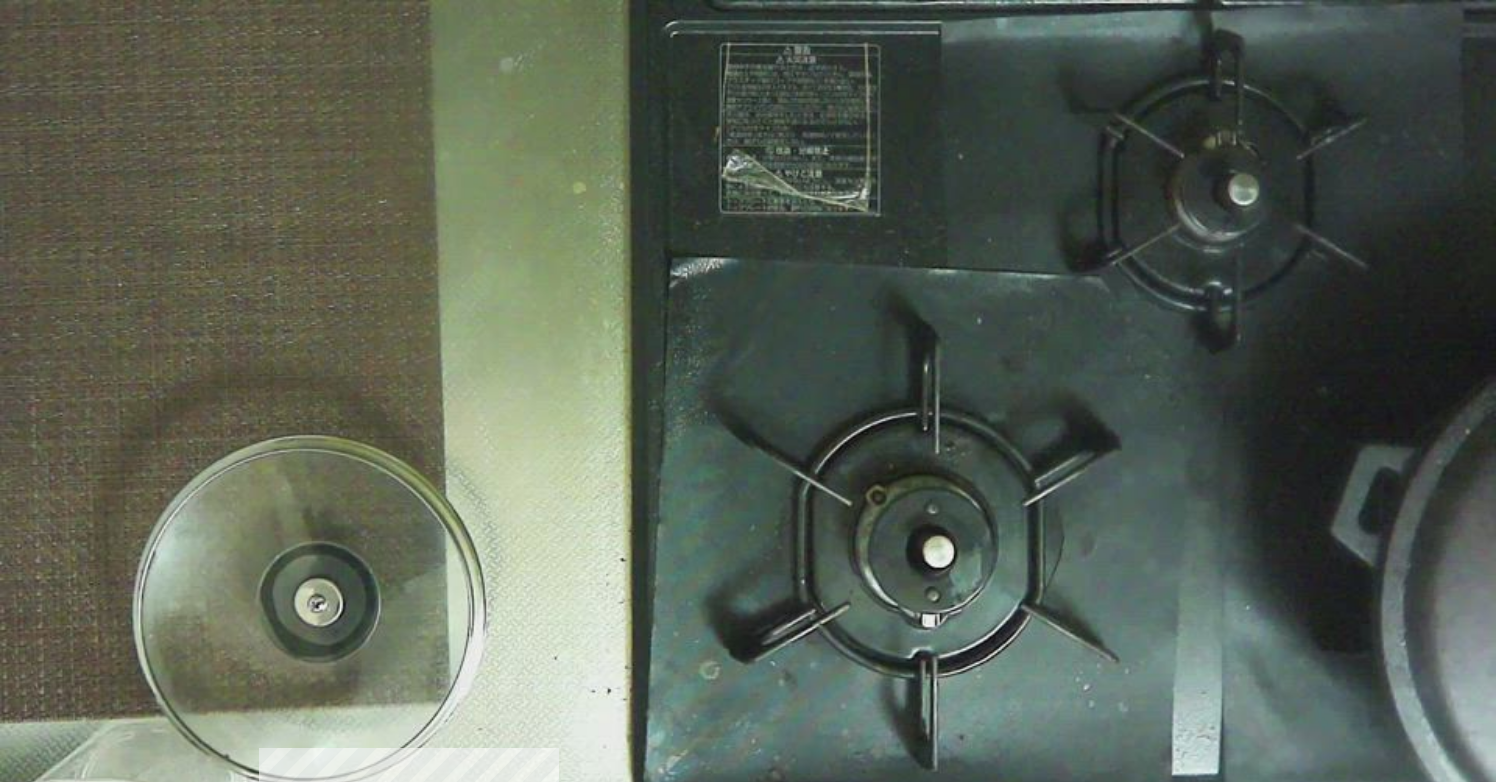 drag, startPoint x: 670, startPoint y: 604, endPoint x: 552, endPoint y: 617, distance: 118.71394 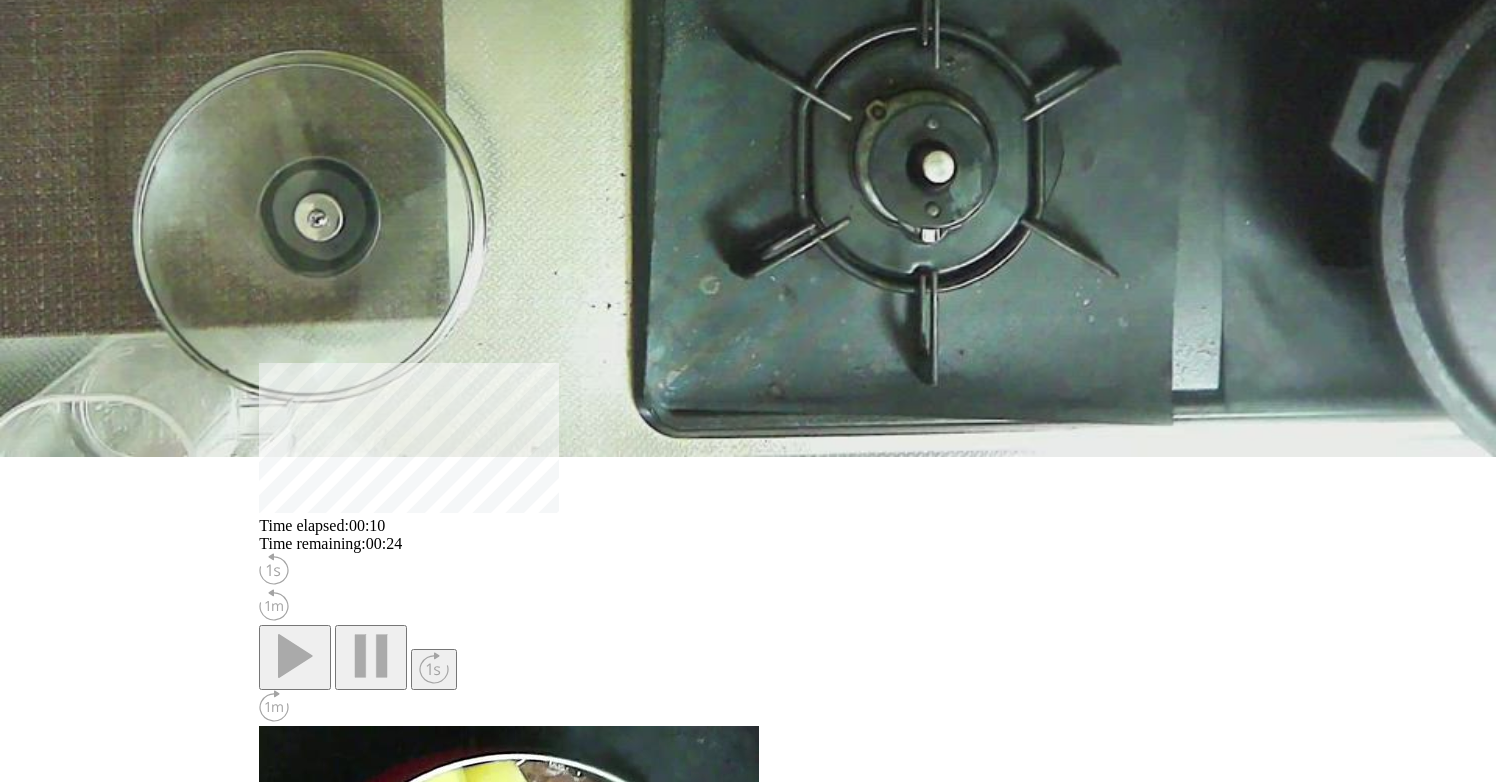 click on "**********" at bounding box center (352, 1505) 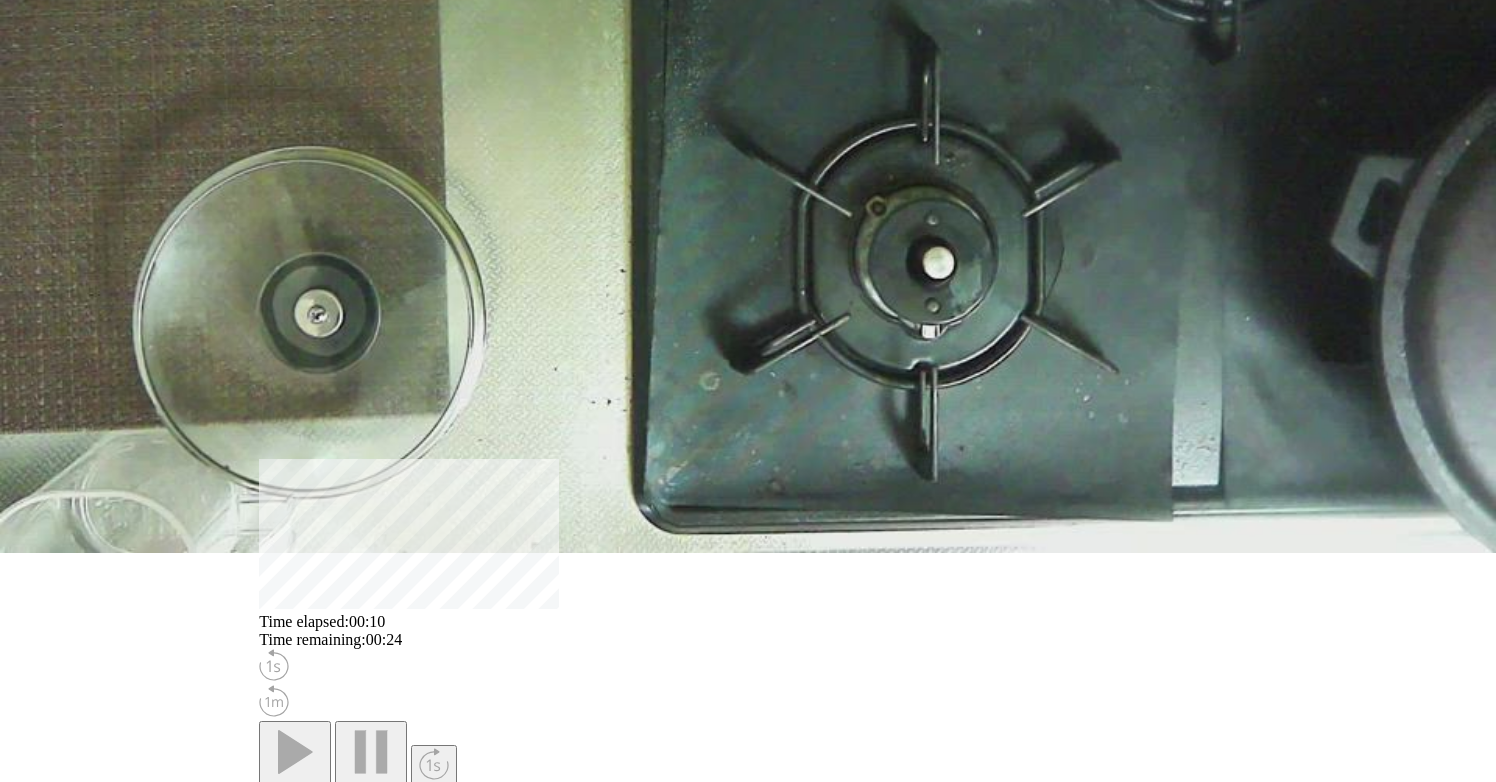scroll, scrollTop: 264, scrollLeft: 0, axis: vertical 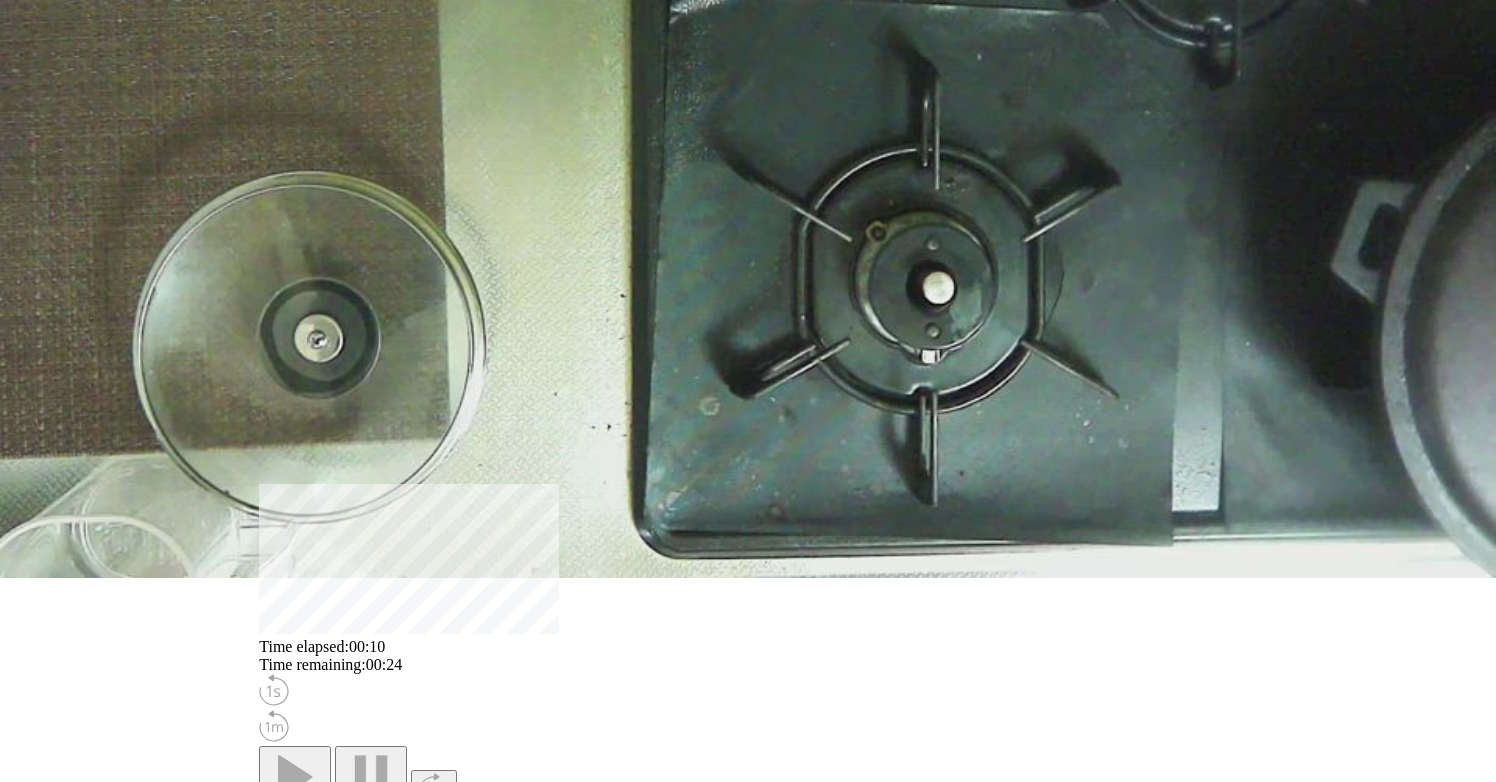 click at bounding box center [748, 638] 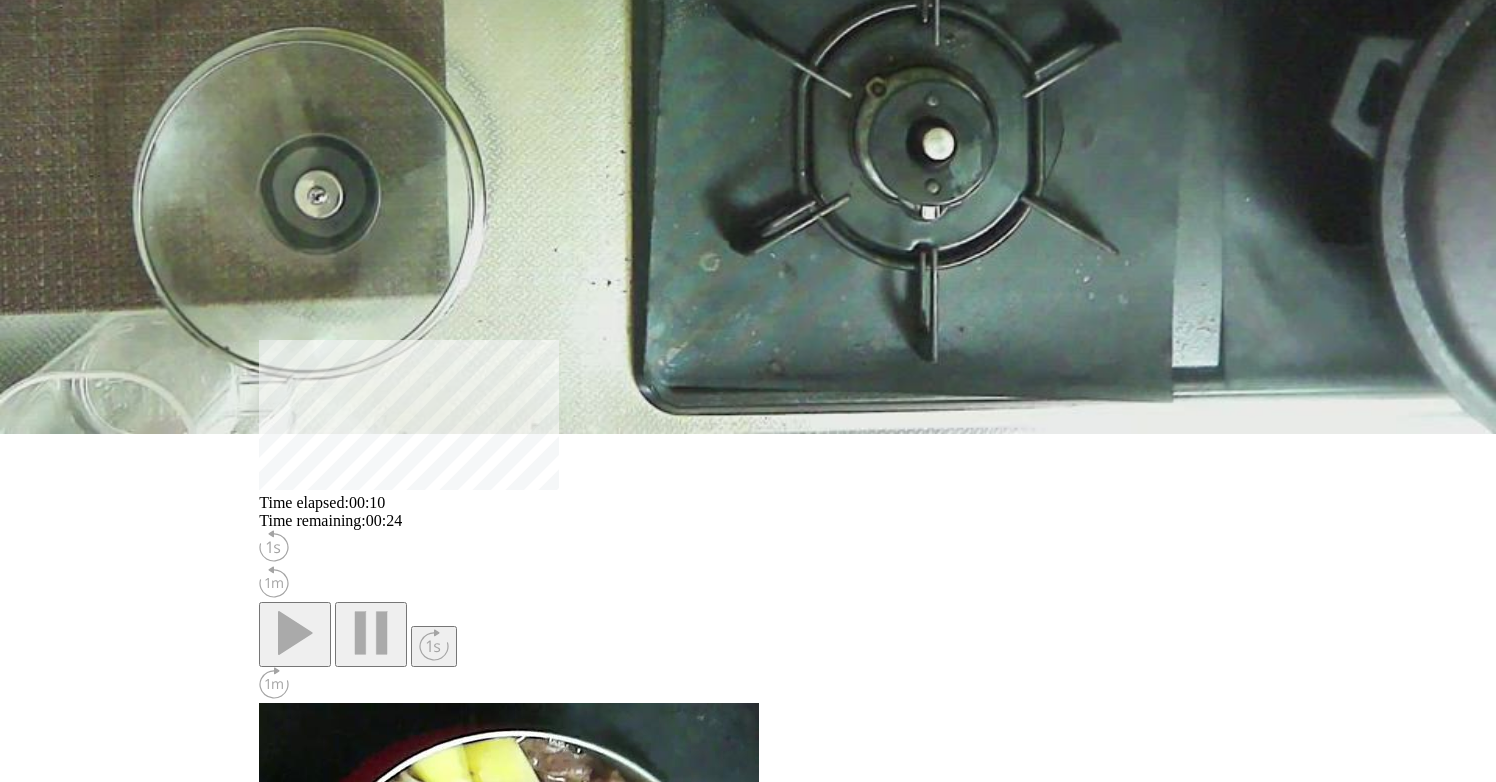 scroll, scrollTop: 433, scrollLeft: 0, axis: vertical 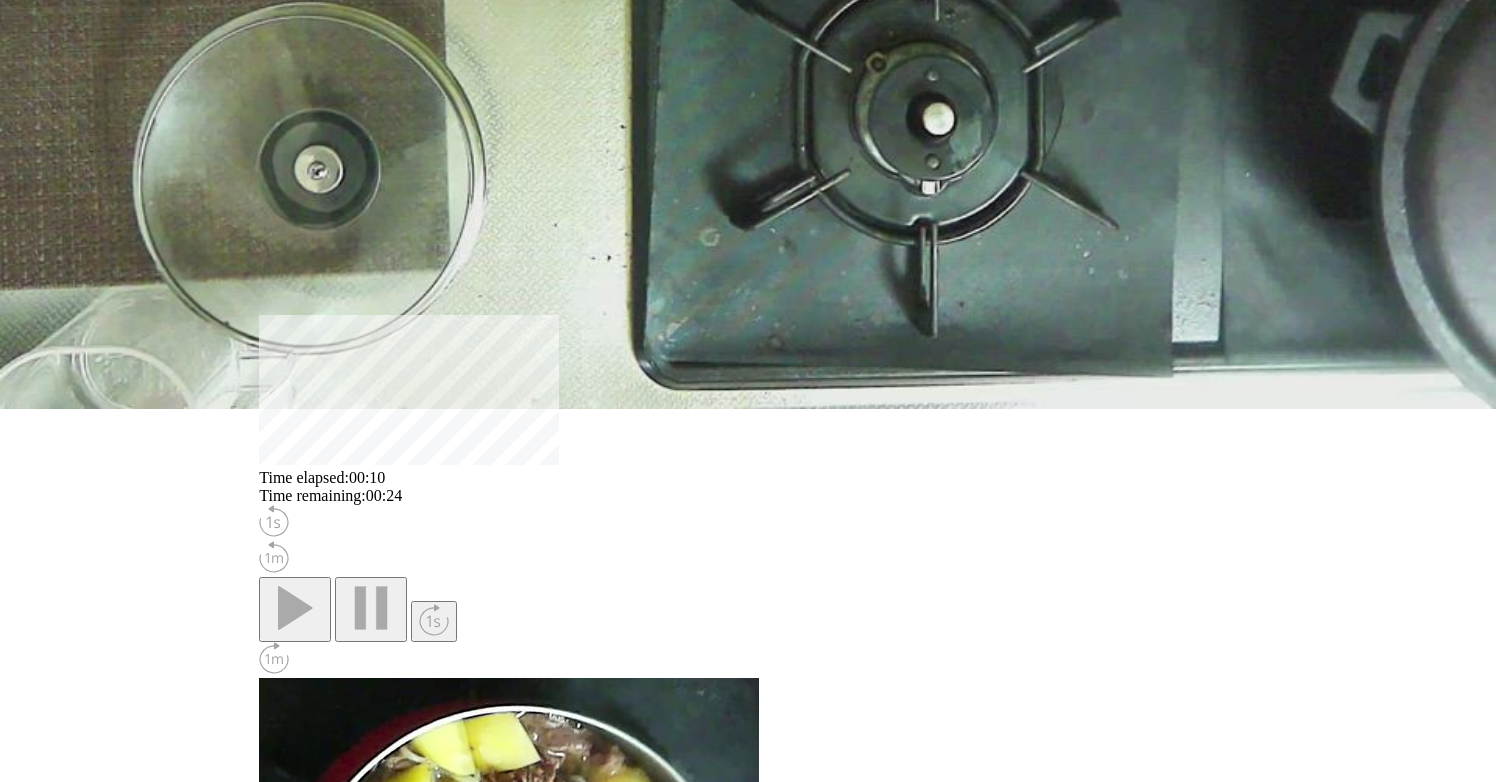 click on "**********" at bounding box center [352, 1457] 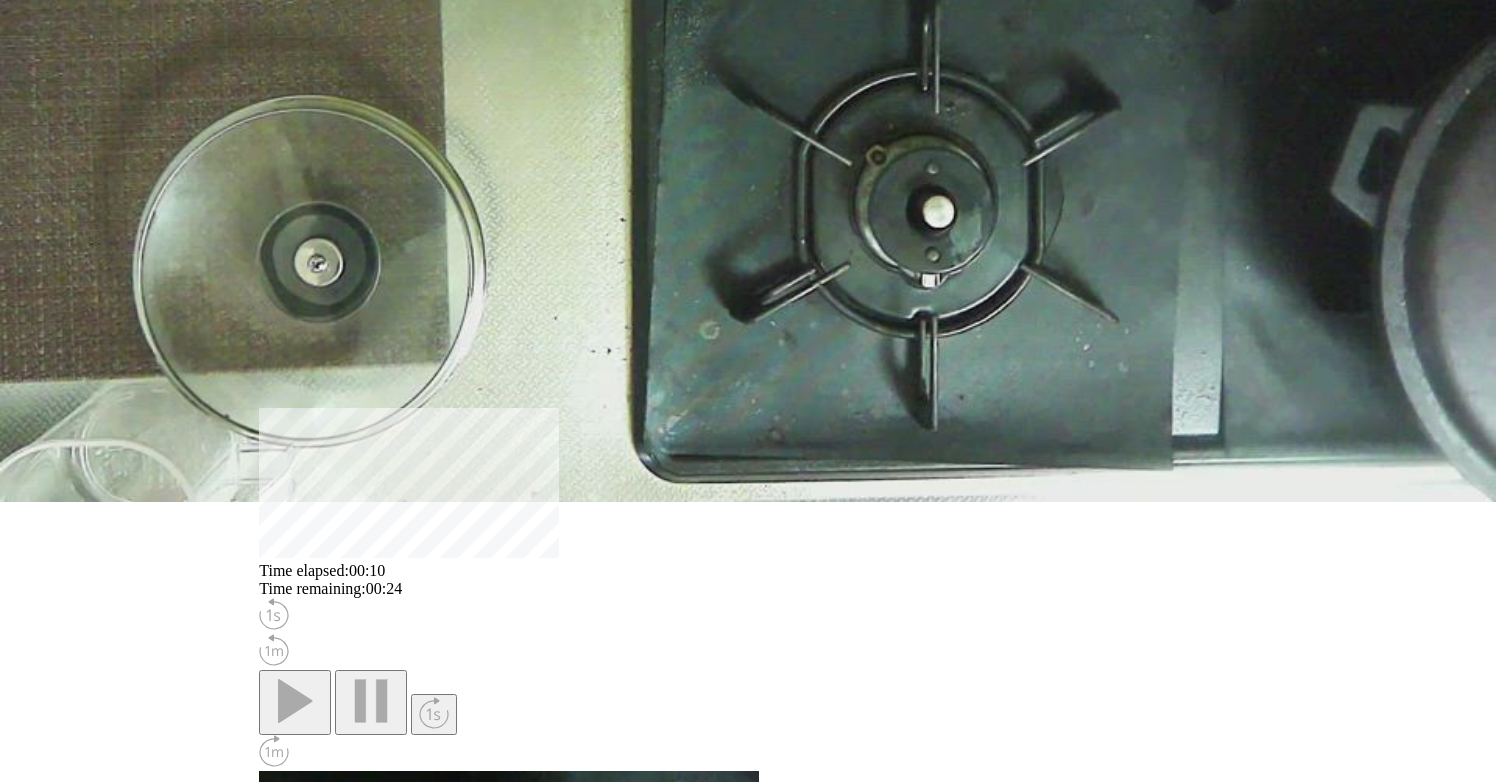 scroll, scrollTop: 334, scrollLeft: 0, axis: vertical 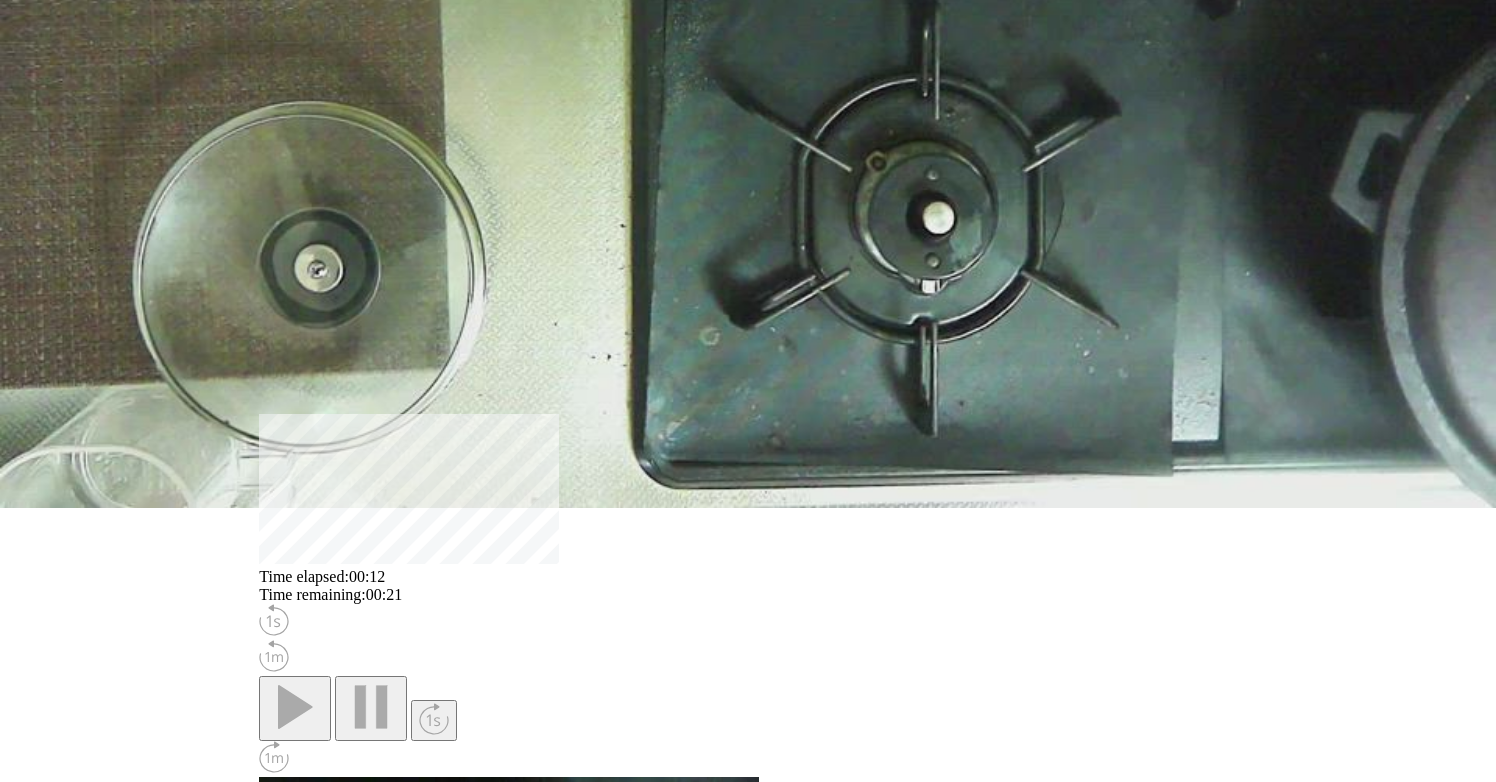 drag, startPoint x: 575, startPoint y: 265, endPoint x: 643, endPoint y: 273, distance: 68.46897 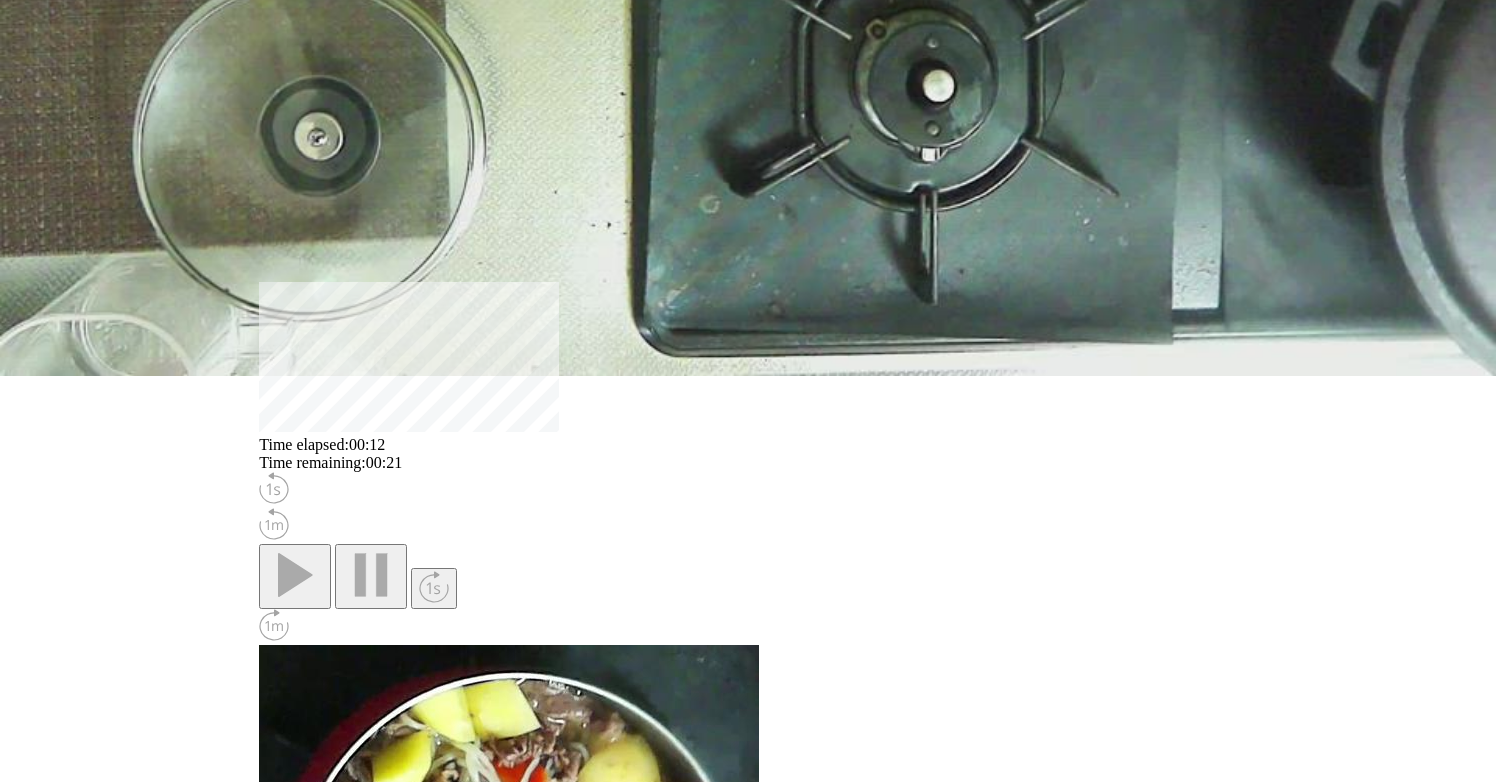 scroll, scrollTop: 481, scrollLeft: 0, axis: vertical 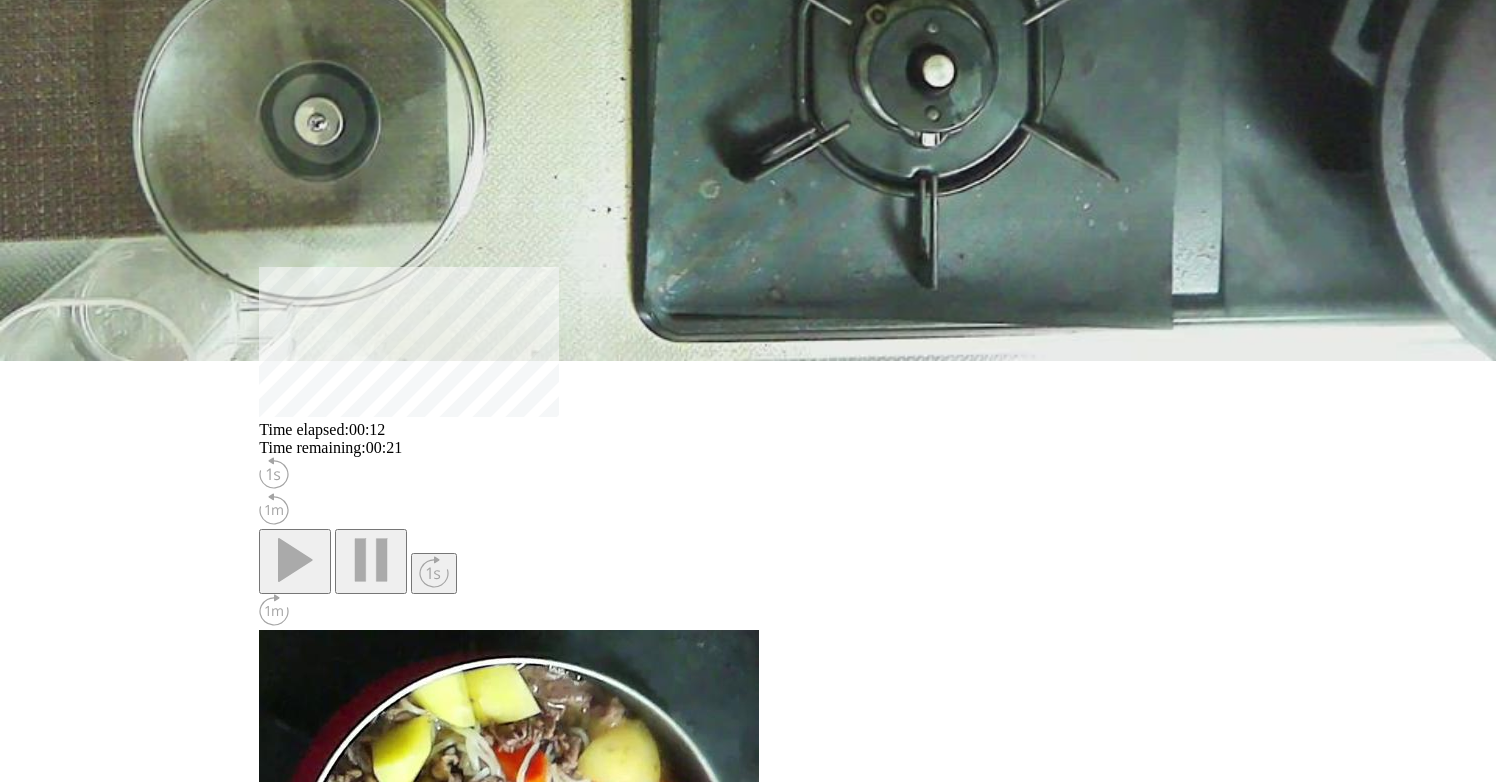 click on "**********" at bounding box center [352, 1409] 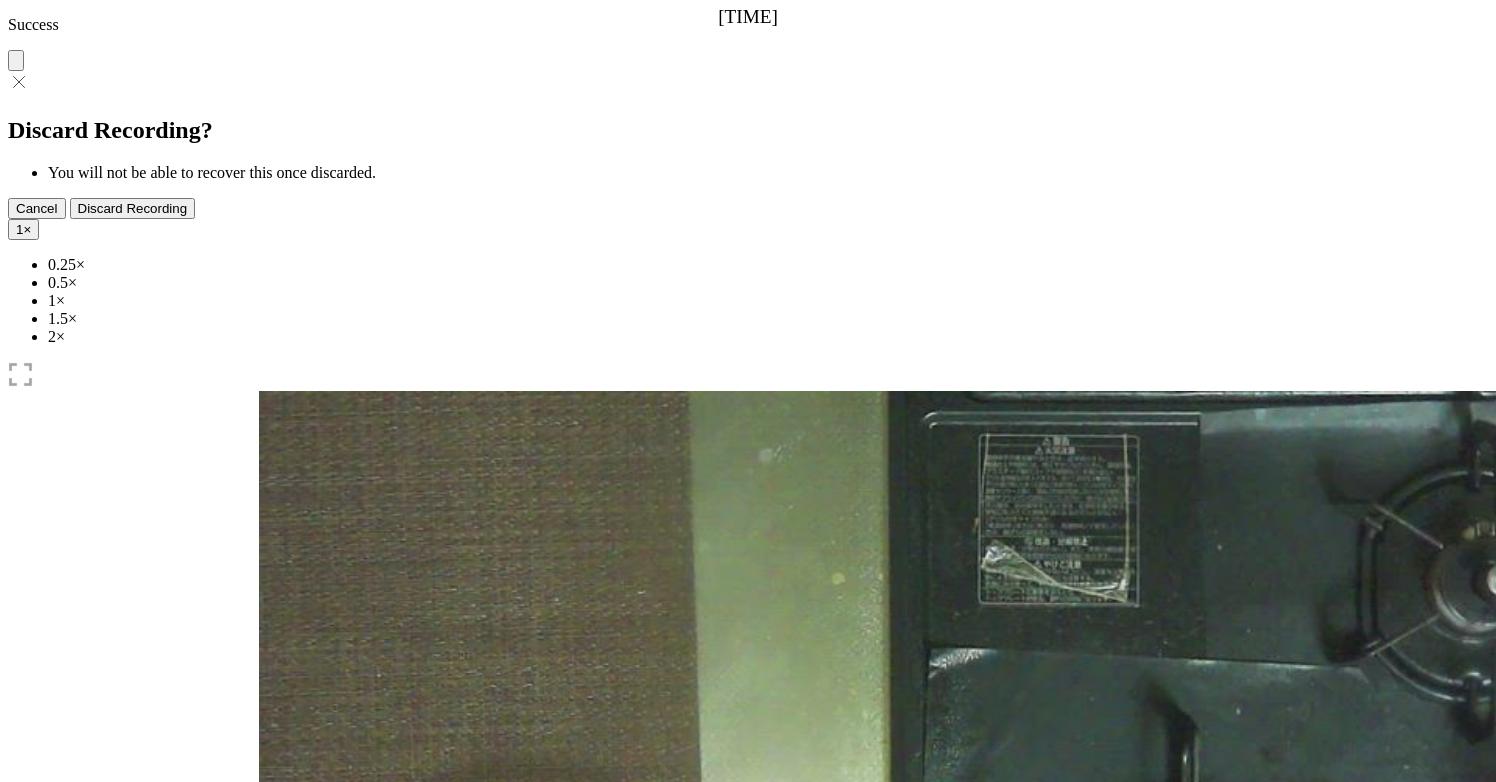 scroll, scrollTop: 0, scrollLeft: 0, axis: both 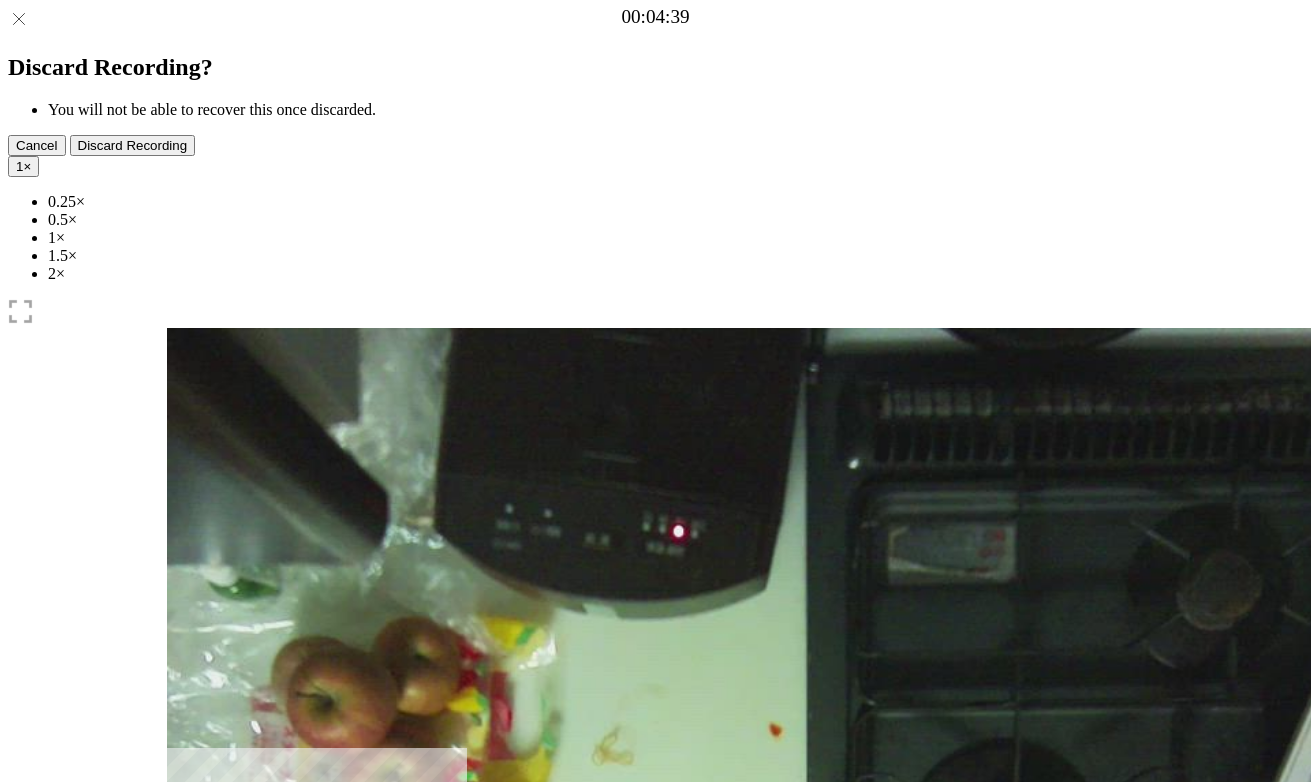 drag, startPoint x: 203, startPoint y: 597, endPoint x: 296, endPoint y: 603, distance: 93.193344 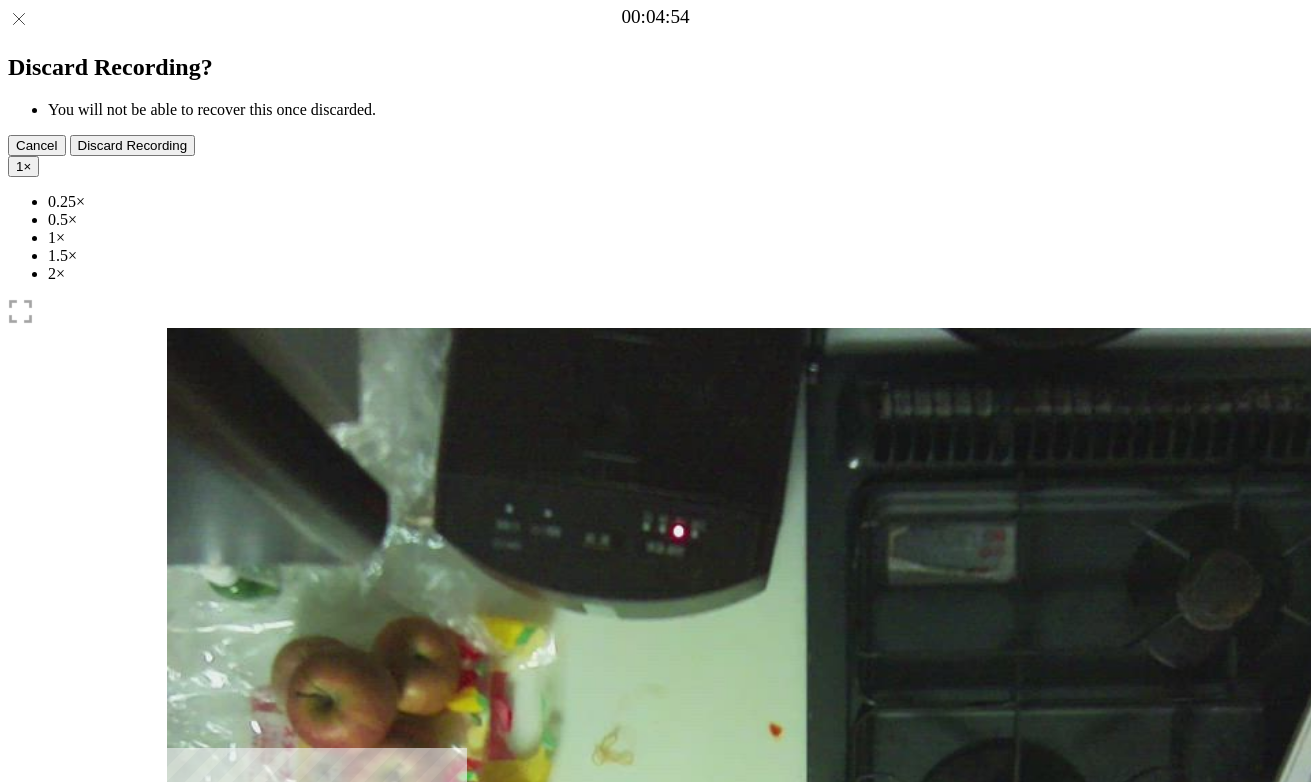 click at bounding box center [279, 1041] 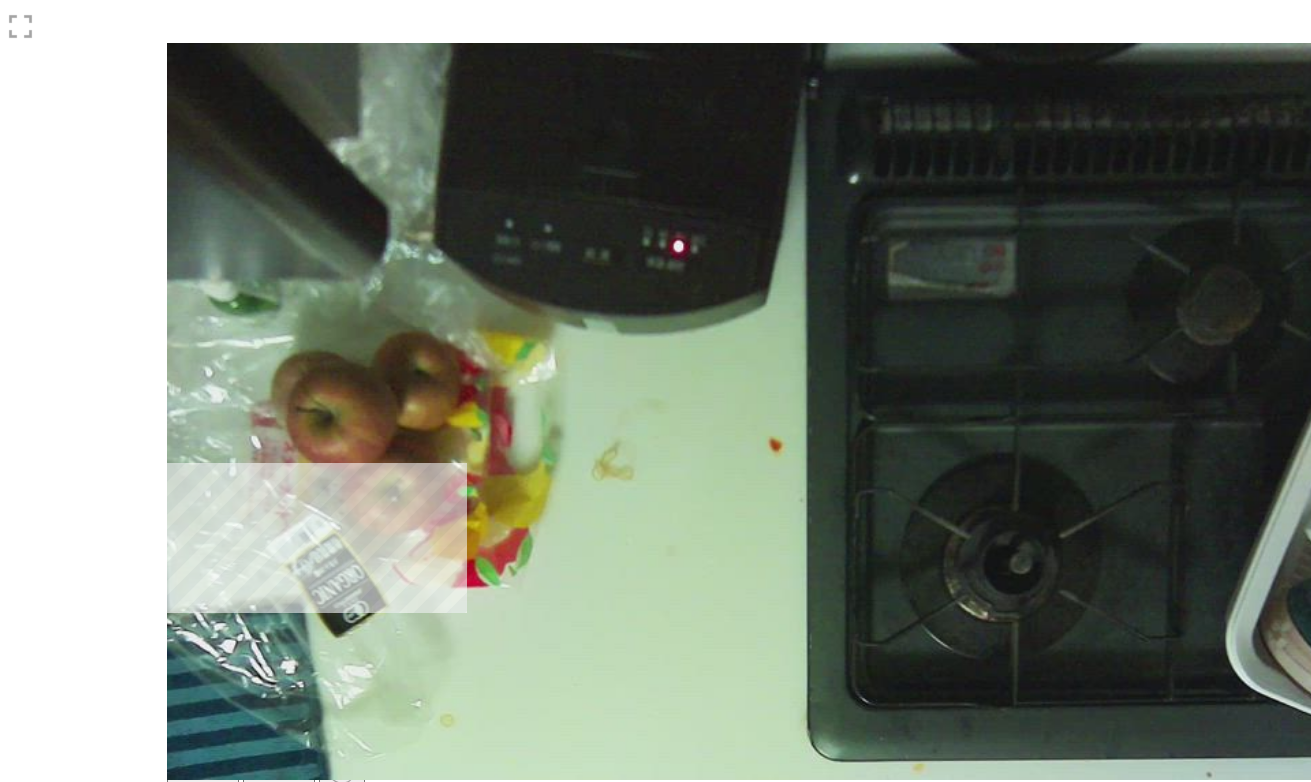 scroll, scrollTop: 296, scrollLeft: 0, axis: vertical 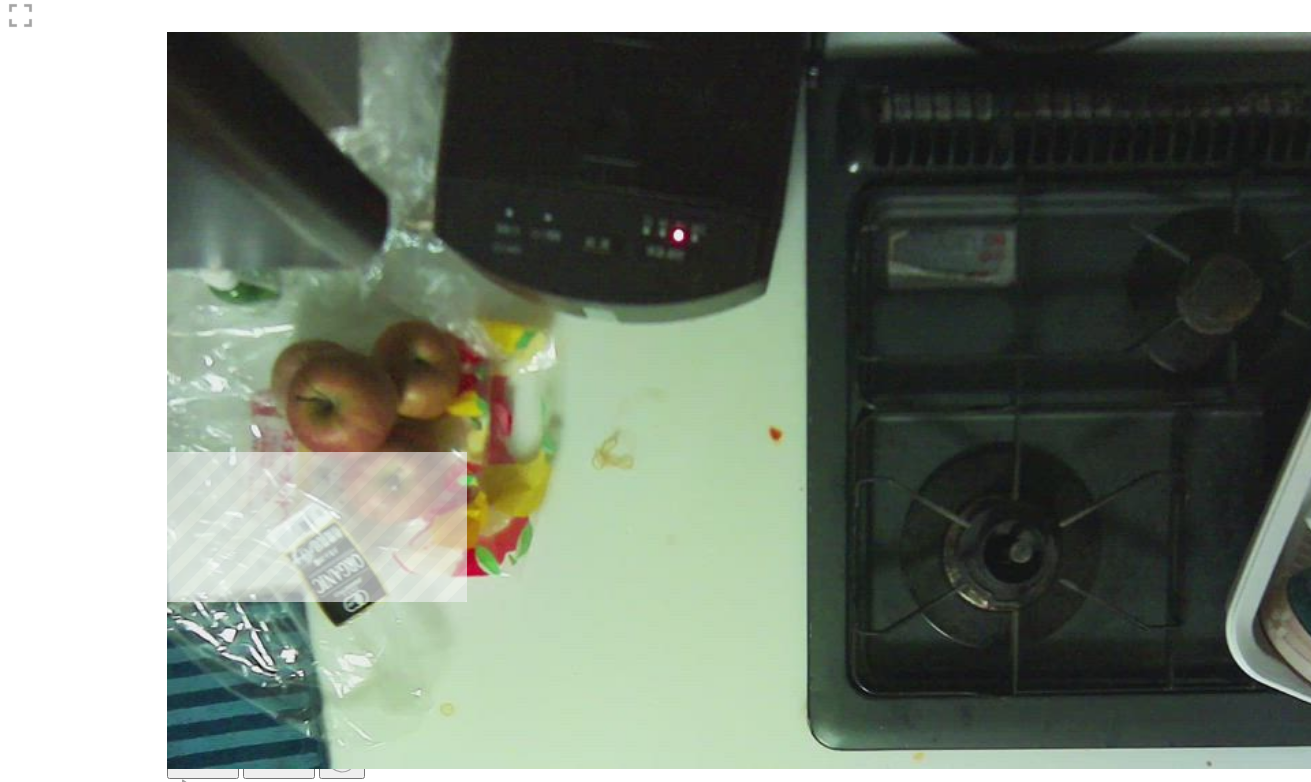 click on "**********" at bounding box center [260, 1594] 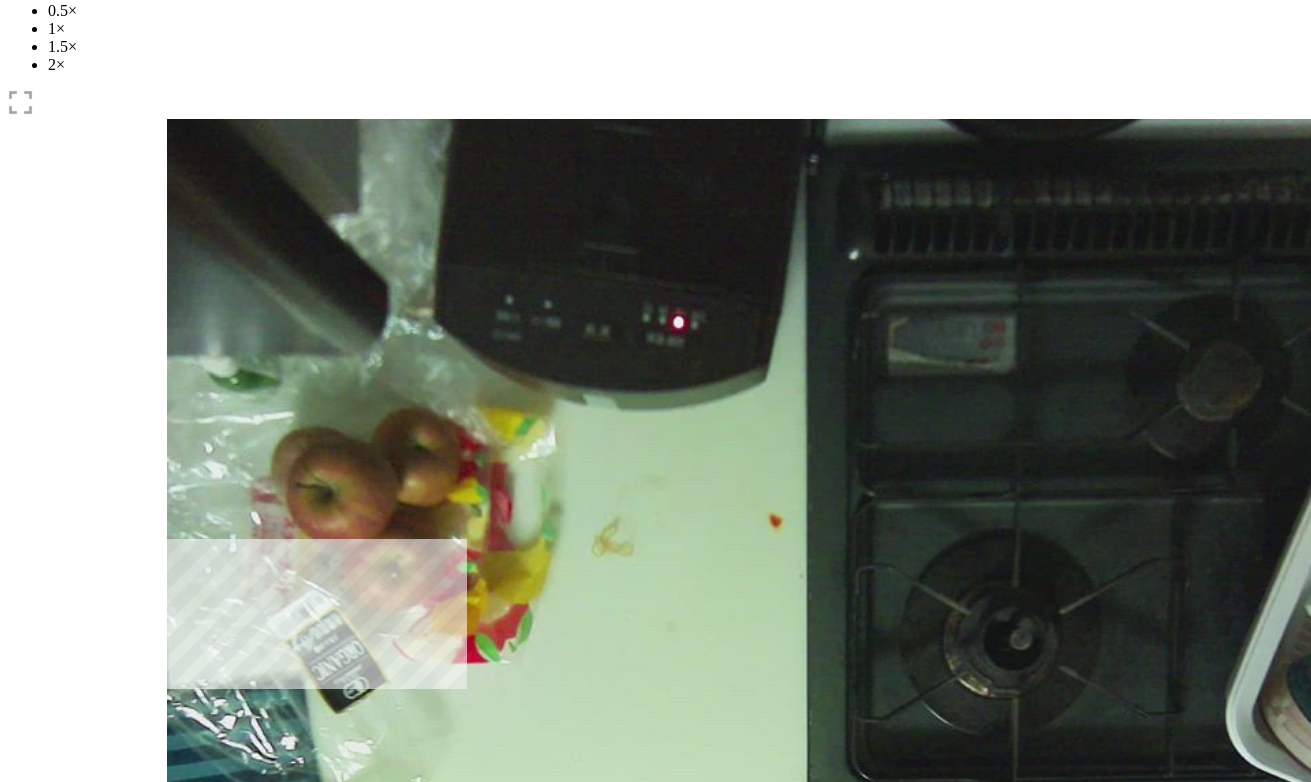 scroll, scrollTop: 195, scrollLeft: 0, axis: vertical 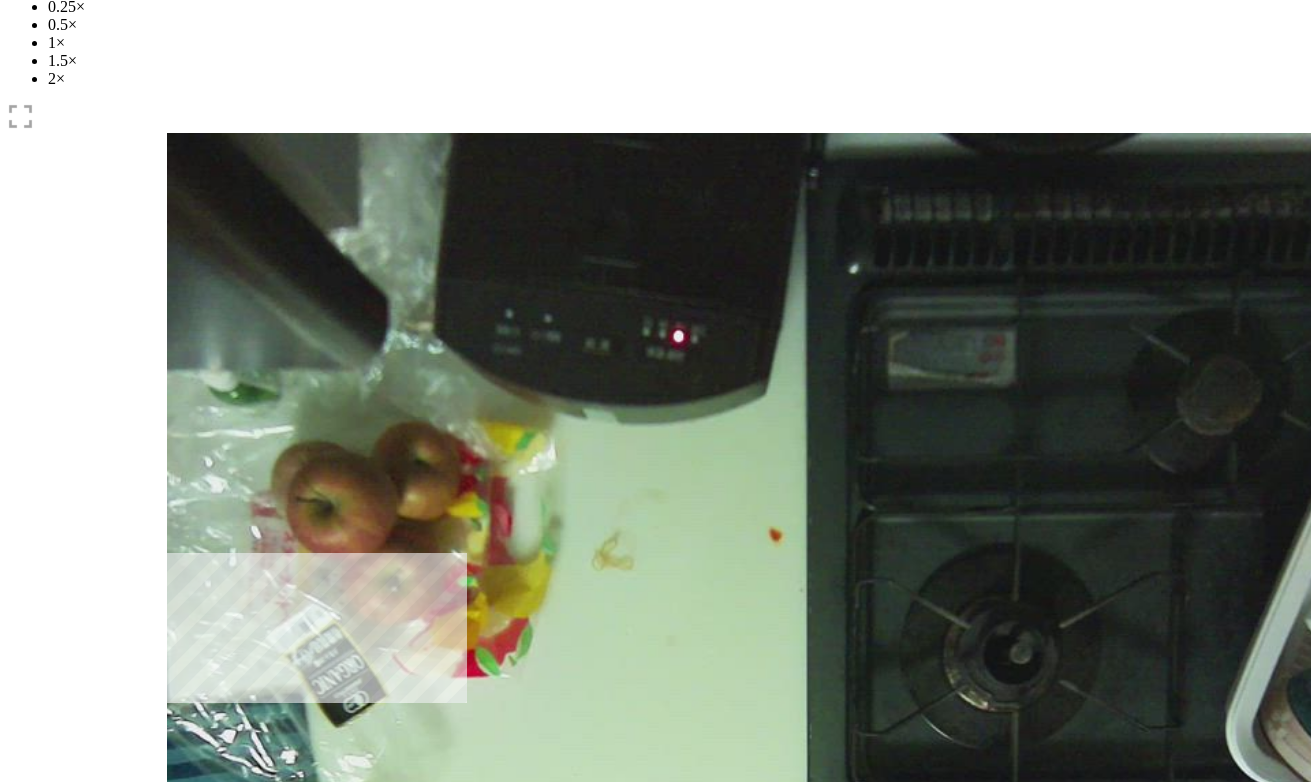 drag, startPoint x: 307, startPoint y: 410, endPoint x: 681, endPoint y: 402, distance: 374.08554 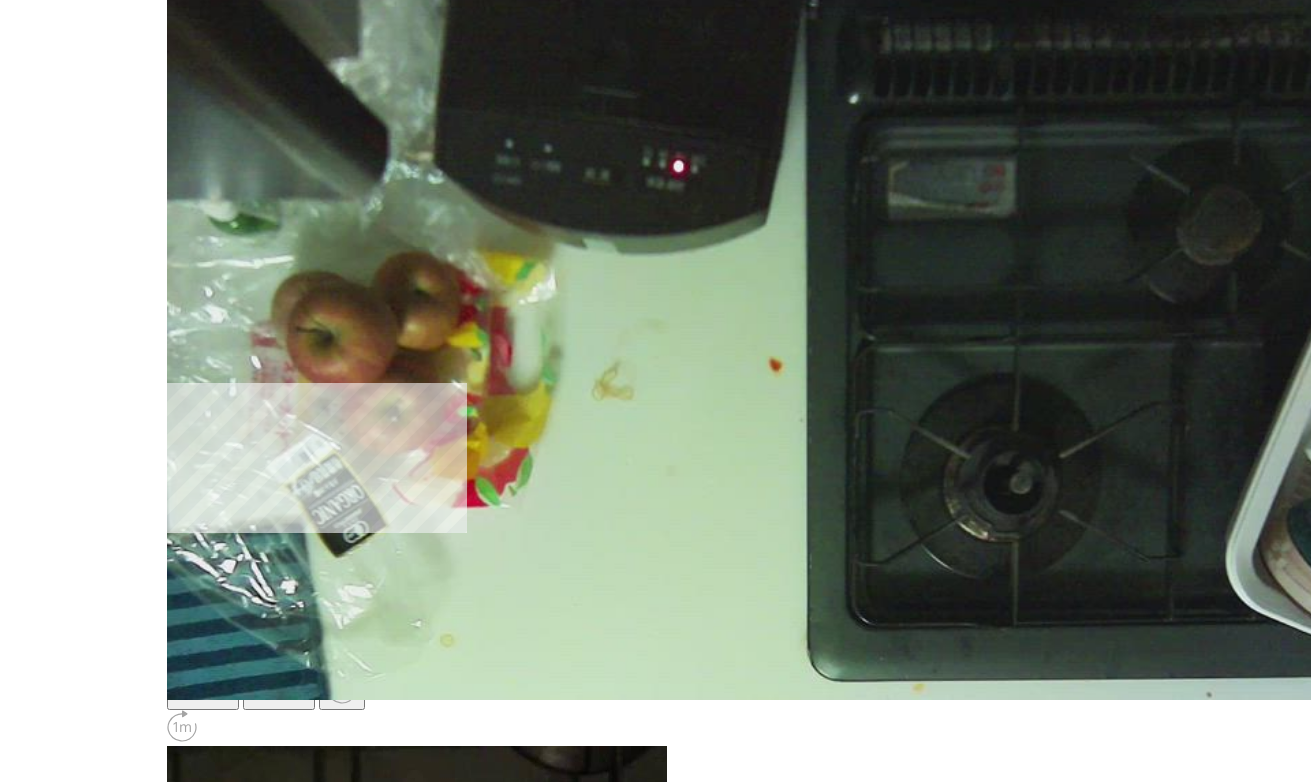 scroll, scrollTop: 433, scrollLeft: 0, axis: vertical 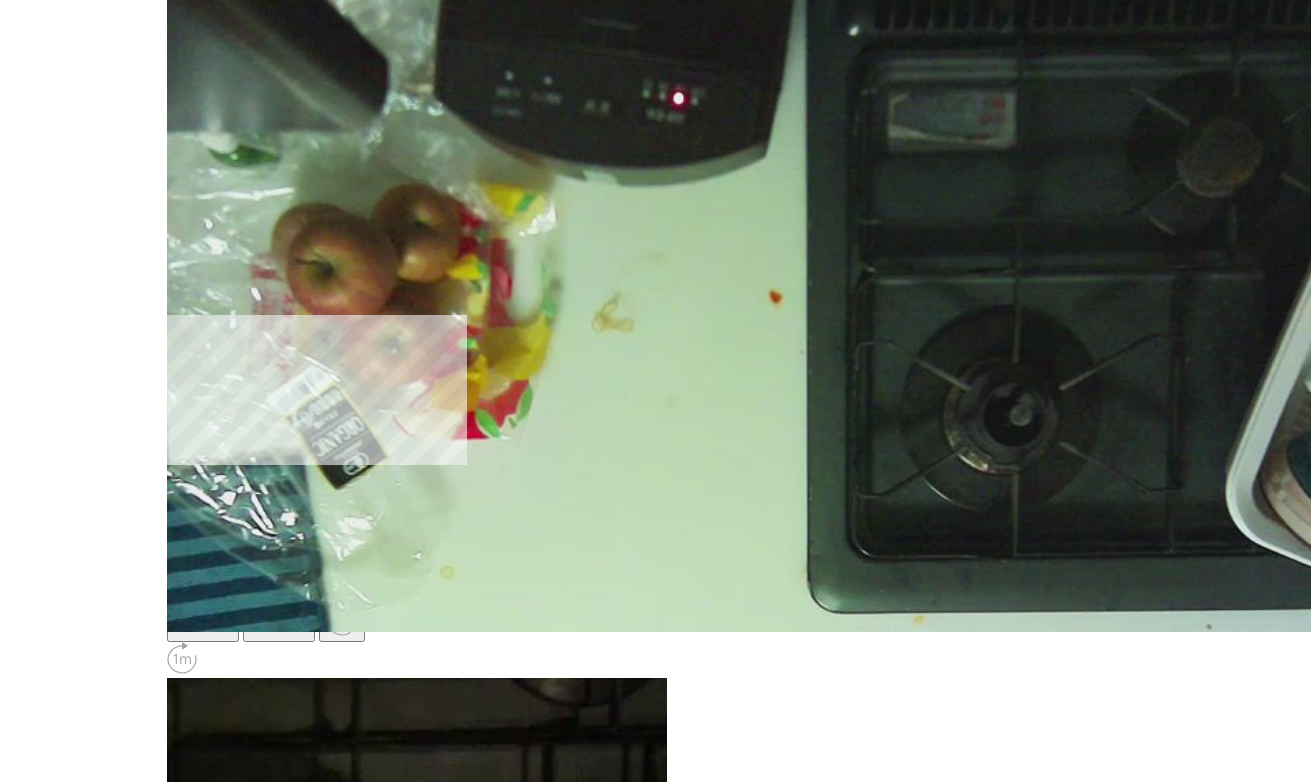 click on "**********" at bounding box center (260, 1457) 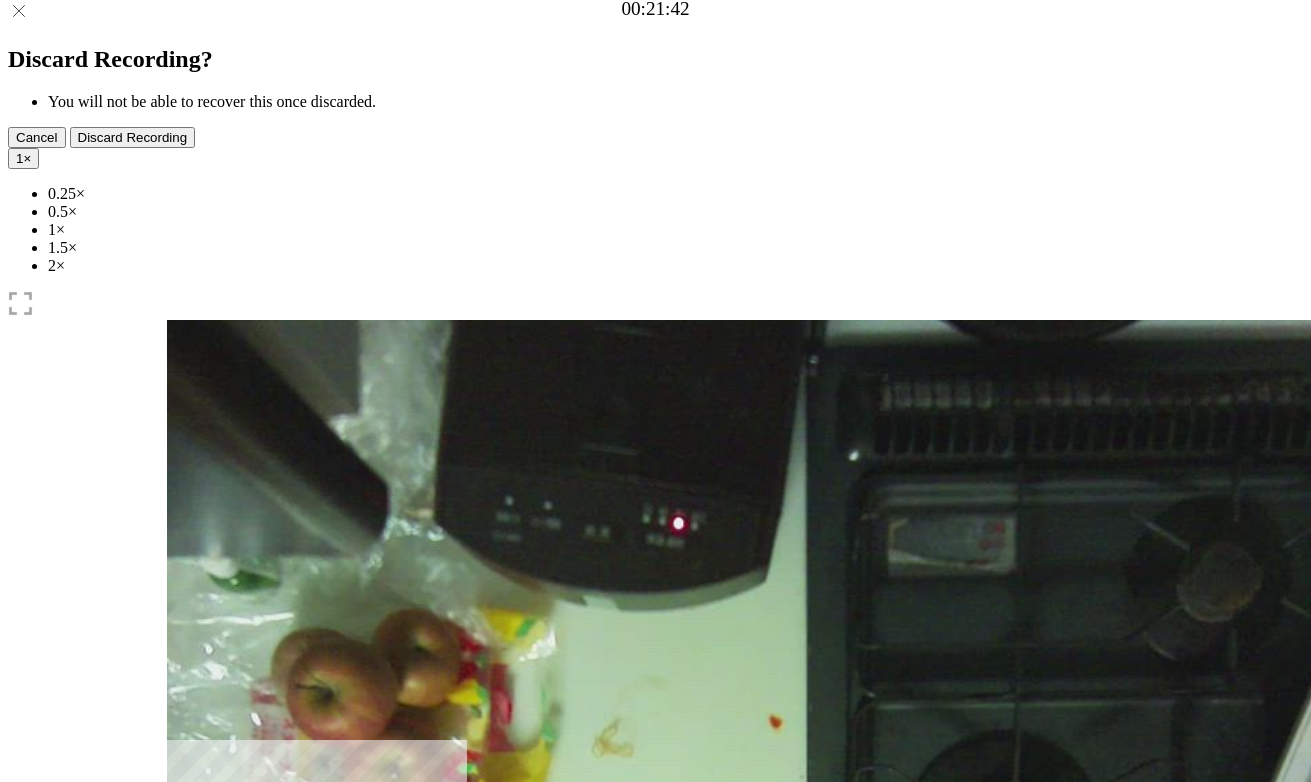 scroll, scrollTop: 0, scrollLeft: 0, axis: both 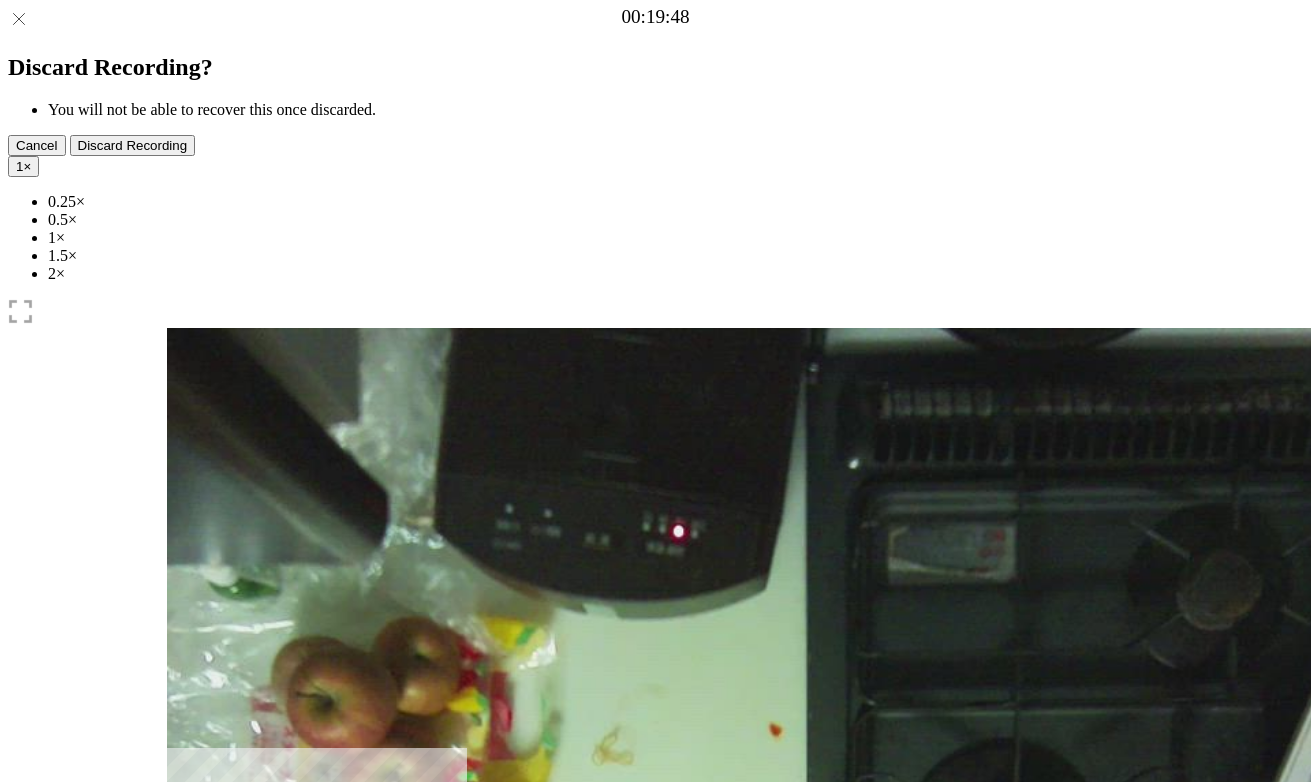 drag, startPoint x: 685, startPoint y: 600, endPoint x: 638, endPoint y: 602, distance: 47.042534 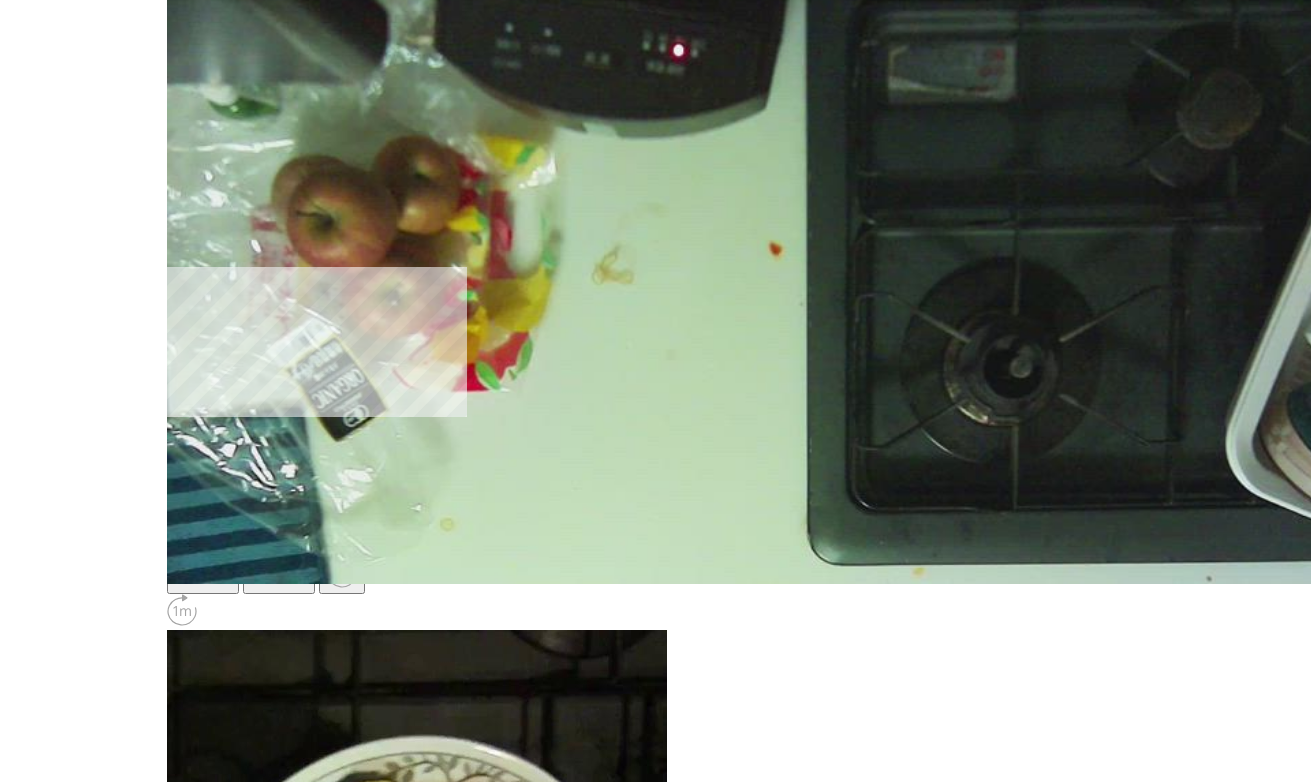 click on "**********" at bounding box center [260, 1409] 